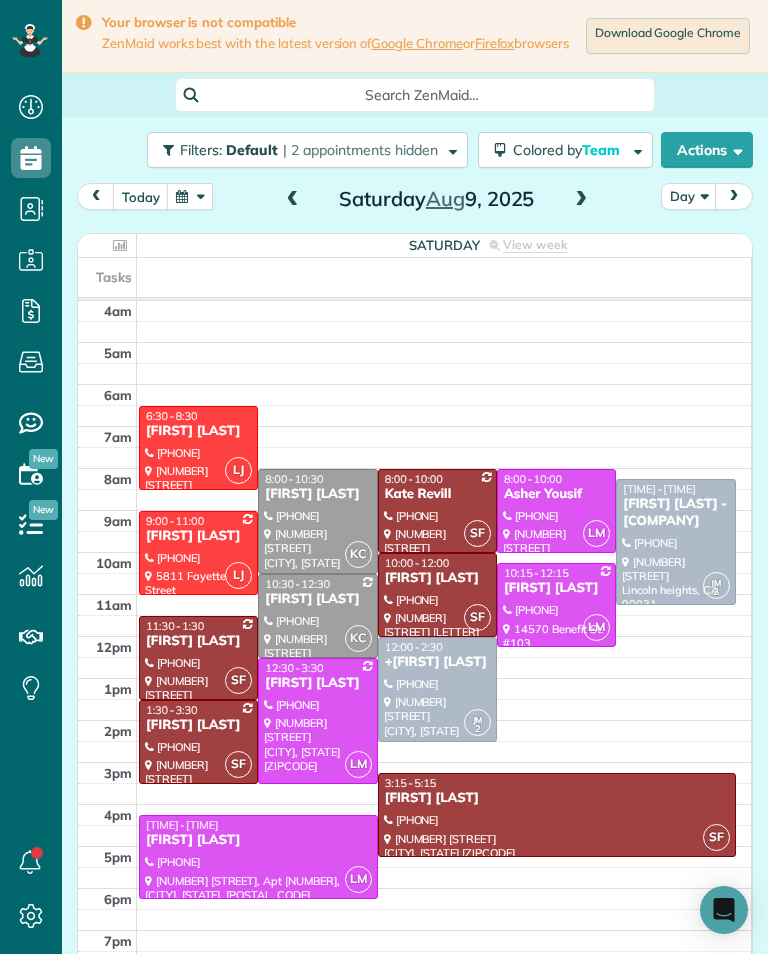 scroll, scrollTop: 11, scrollLeft: 0, axis: vertical 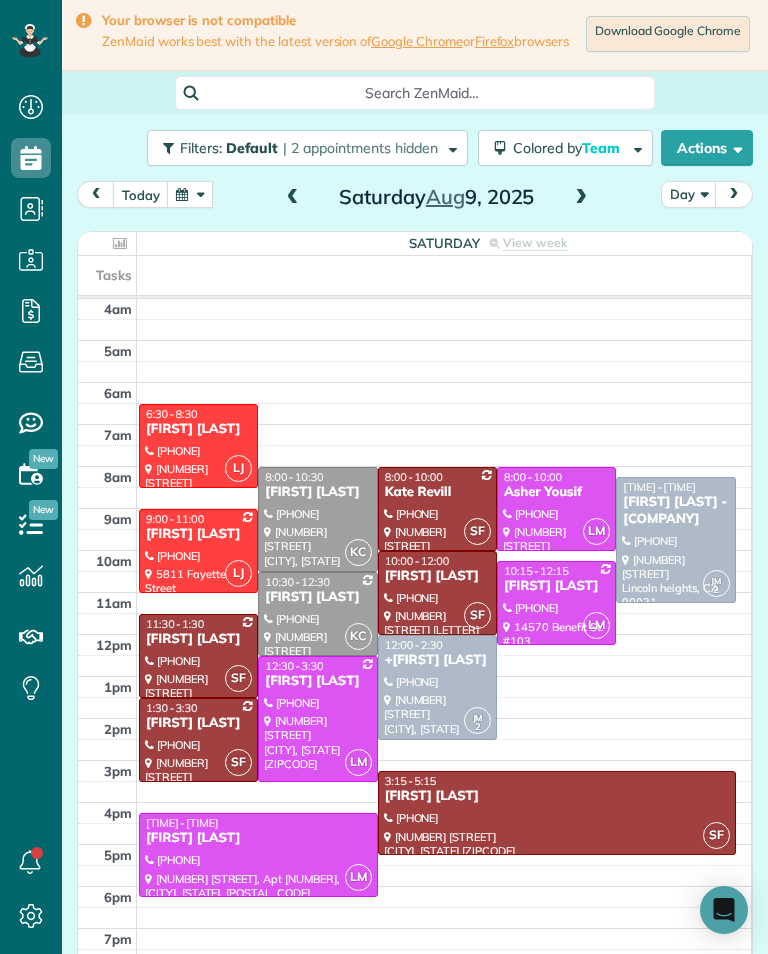 click on "[FIRST] [LAST]" at bounding box center (198, 429) 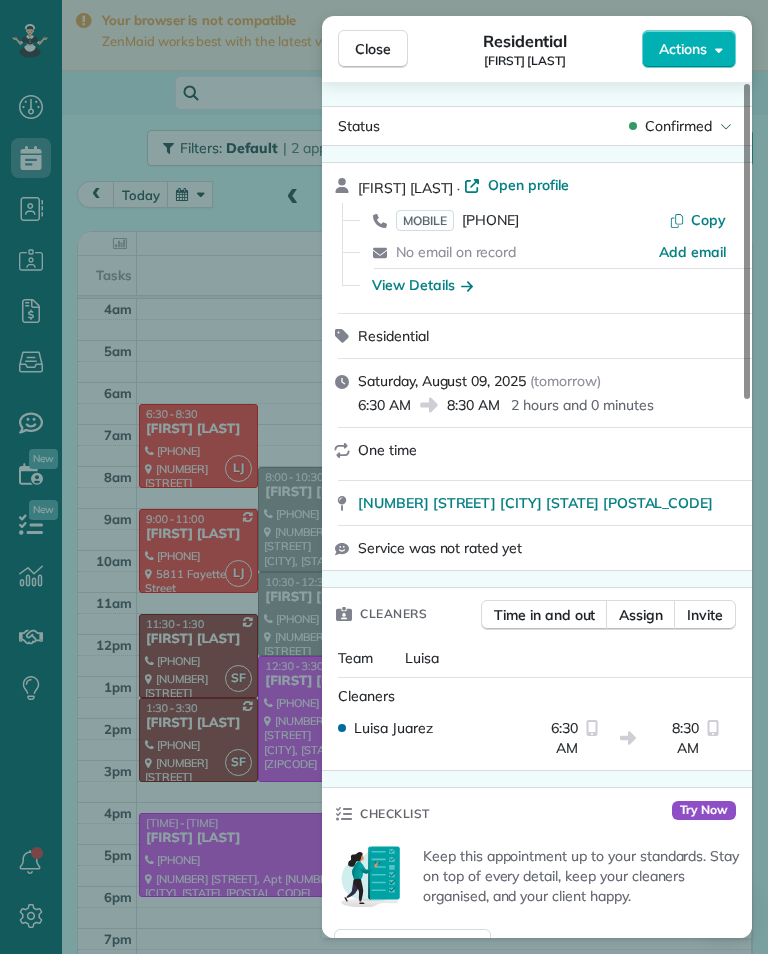click on "View Details" at bounding box center [422, 285] 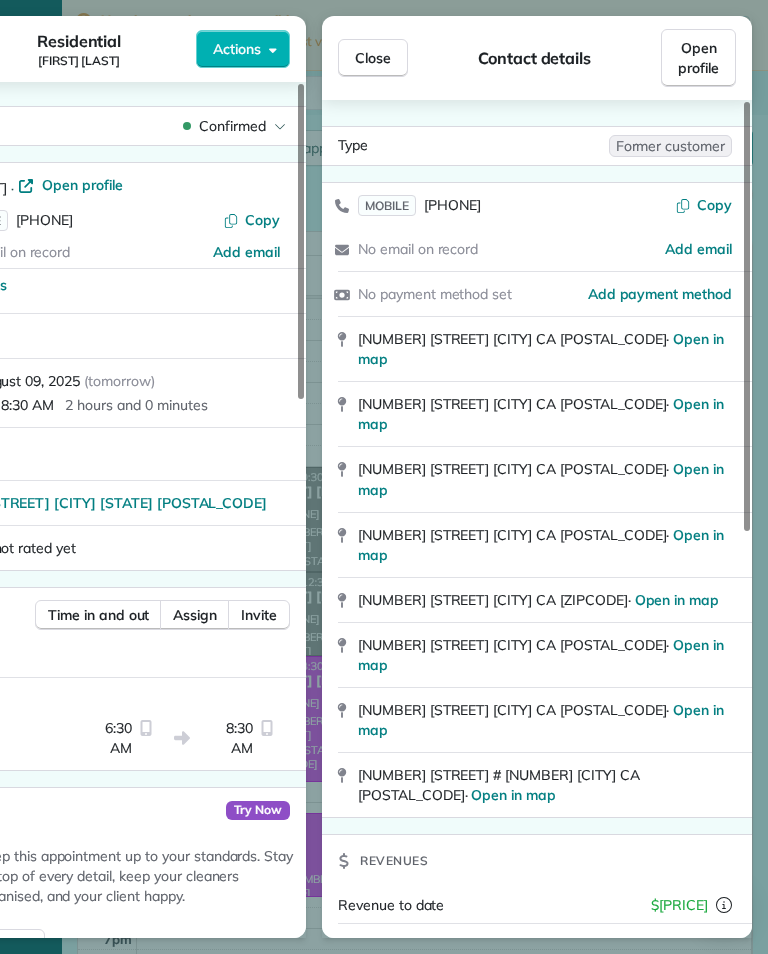 click on "Close" at bounding box center [373, 58] 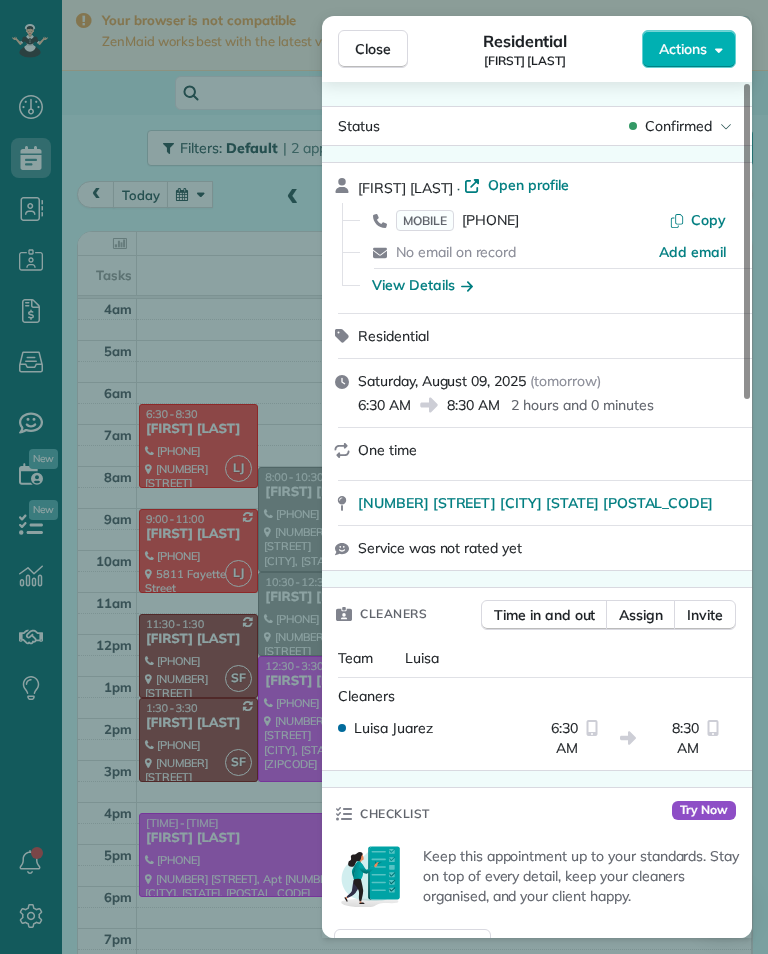 click on "Close" at bounding box center (373, 49) 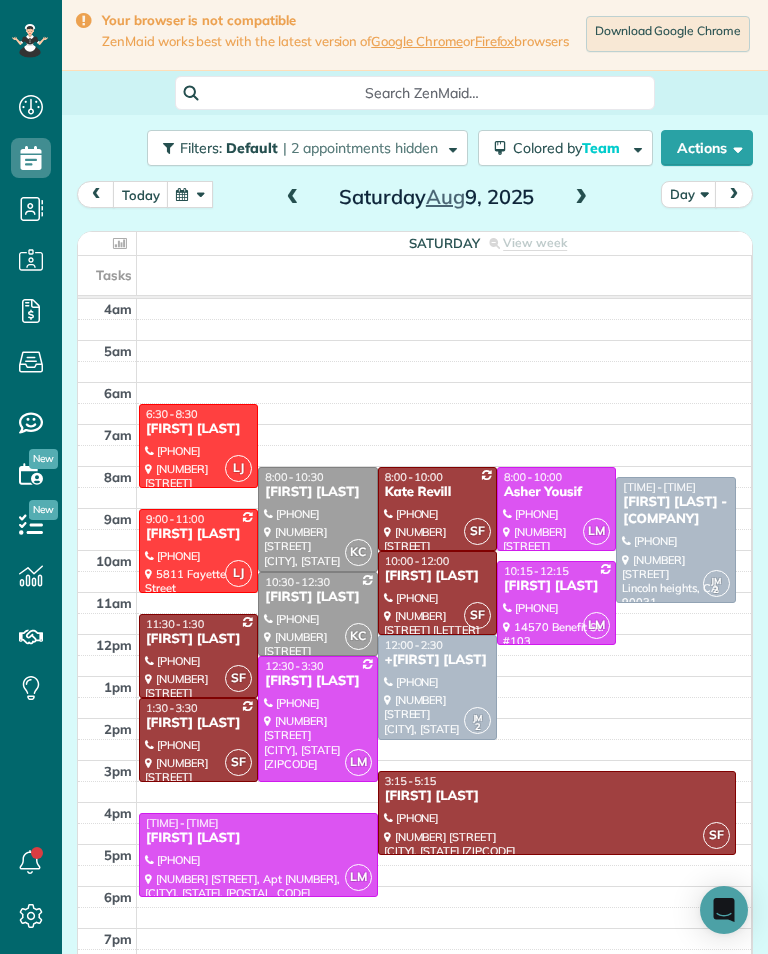 scroll, scrollTop: 985, scrollLeft: 62, axis: both 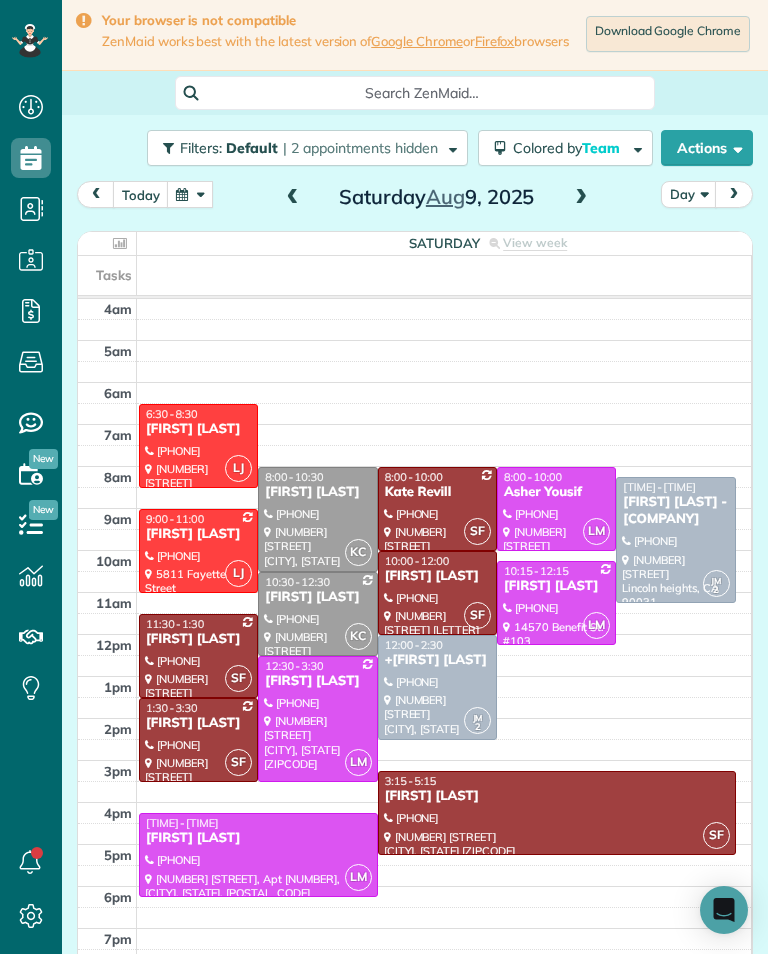 click on "today Day Saturday Aug [DAY], [YEAR]" at bounding box center [415, 199] 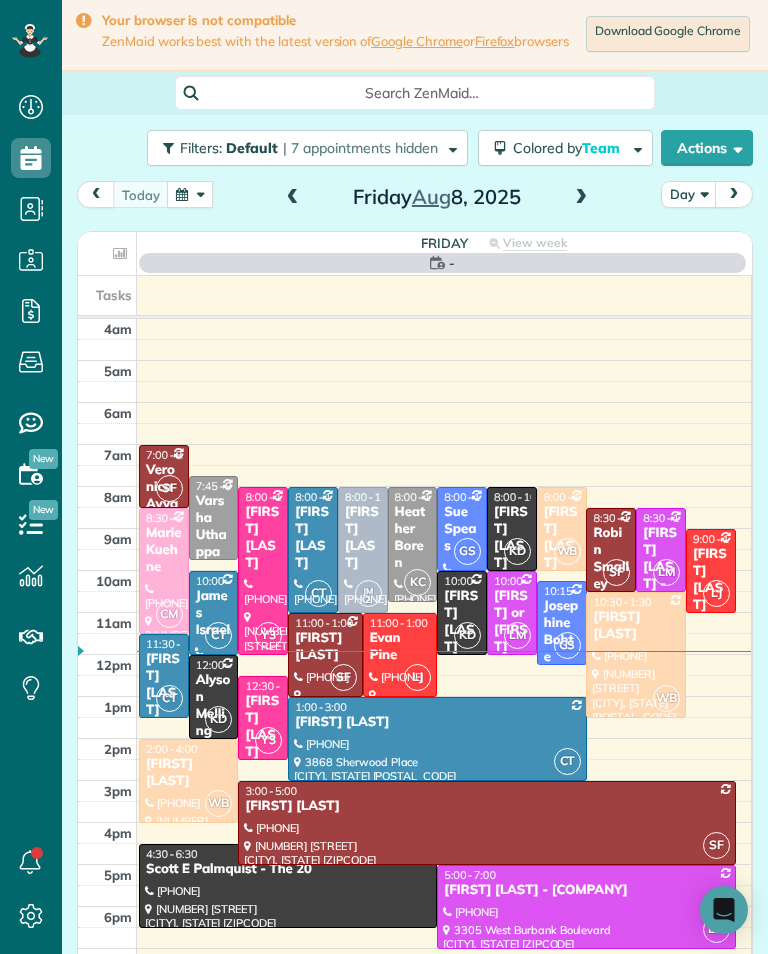 click at bounding box center (293, 198) 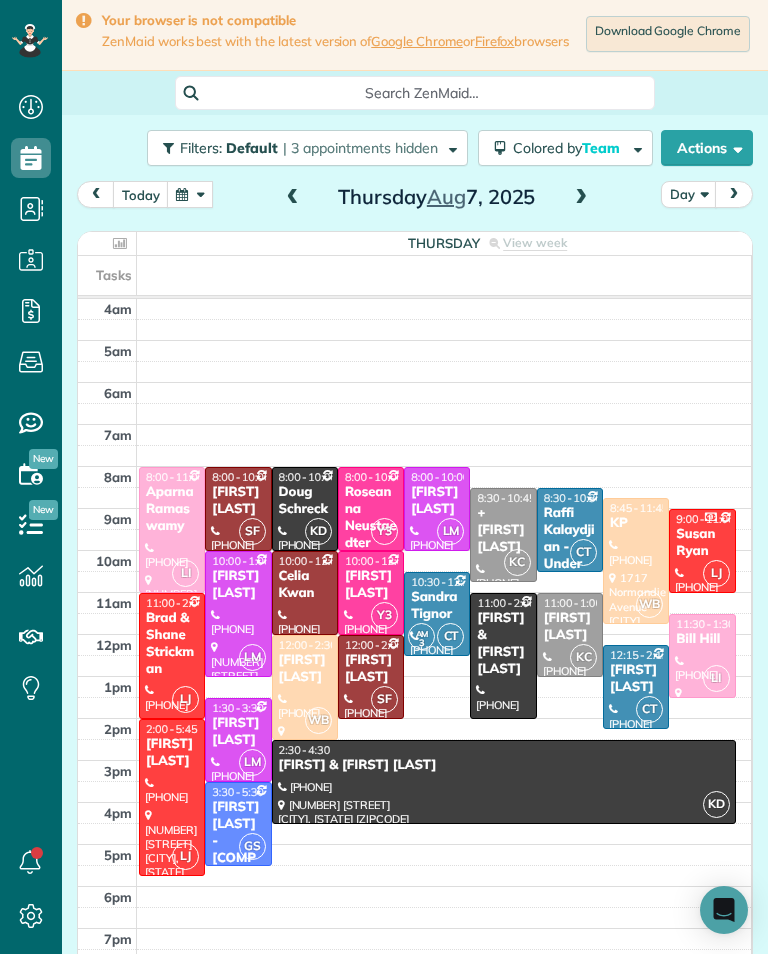 click at bounding box center [293, 198] 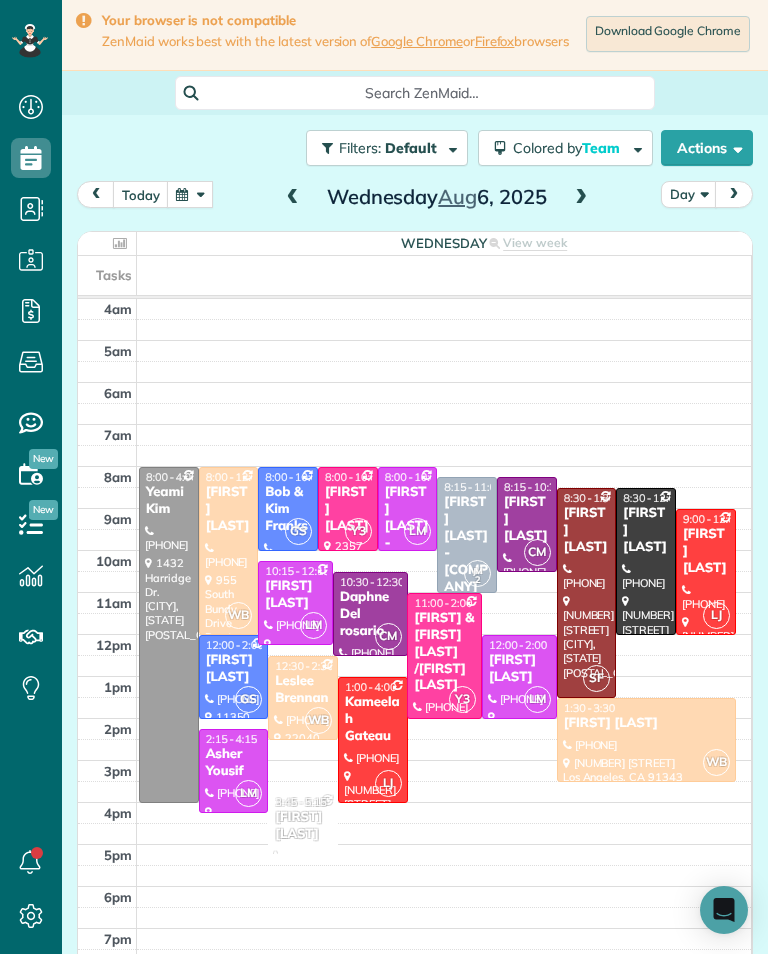 click at bounding box center (293, 198) 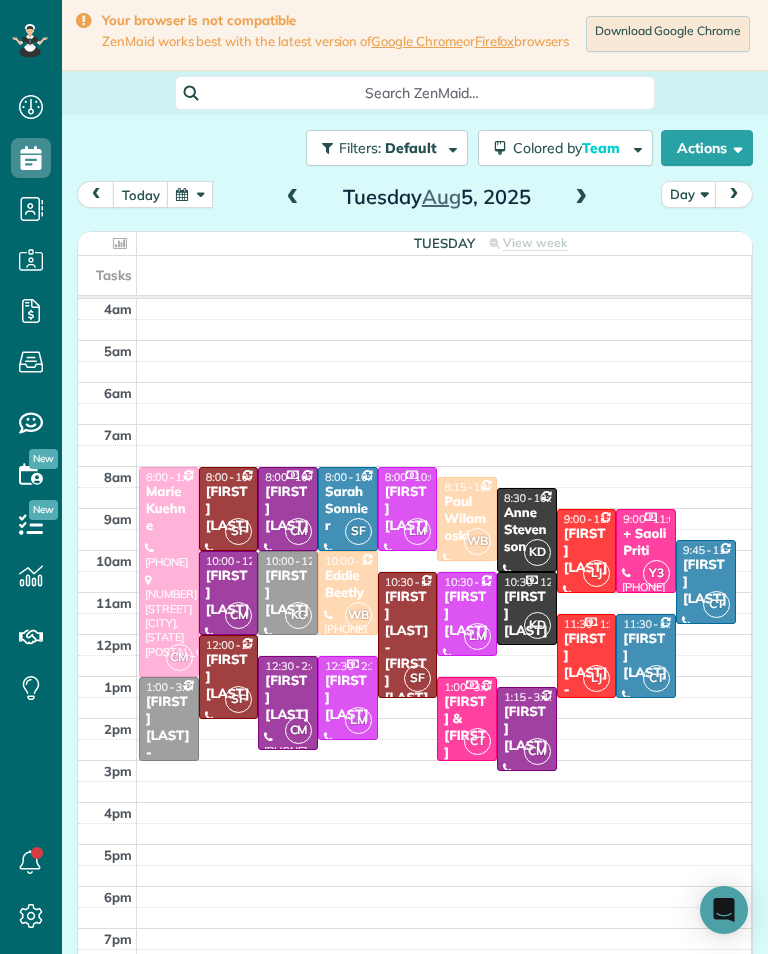 click at bounding box center [581, 198] 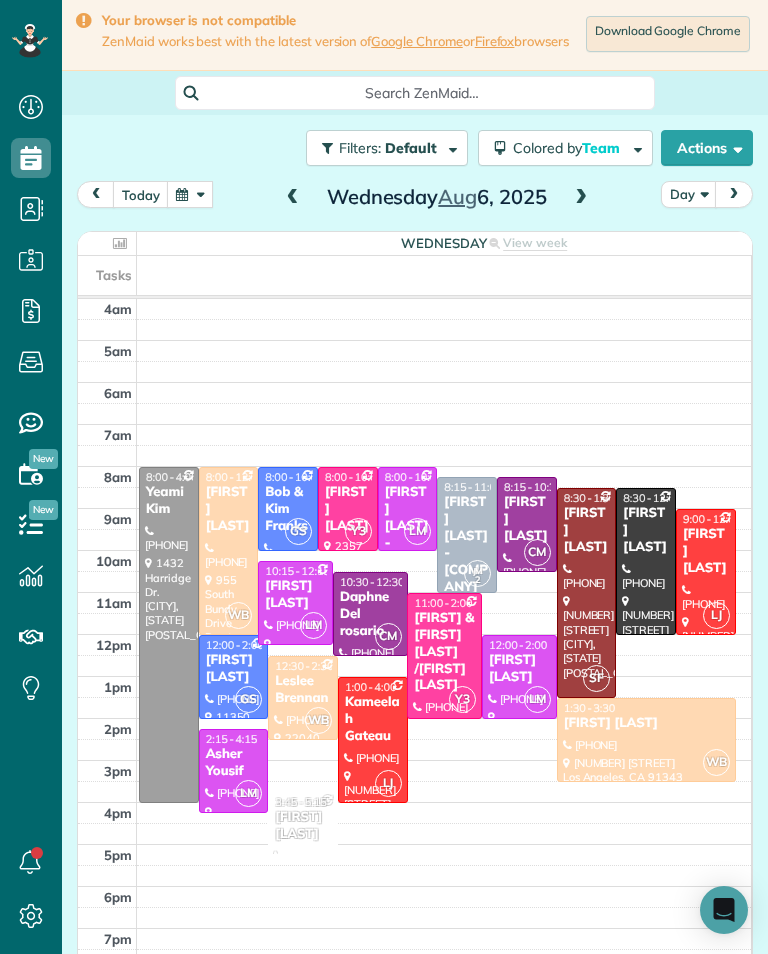 click at bounding box center (581, 198) 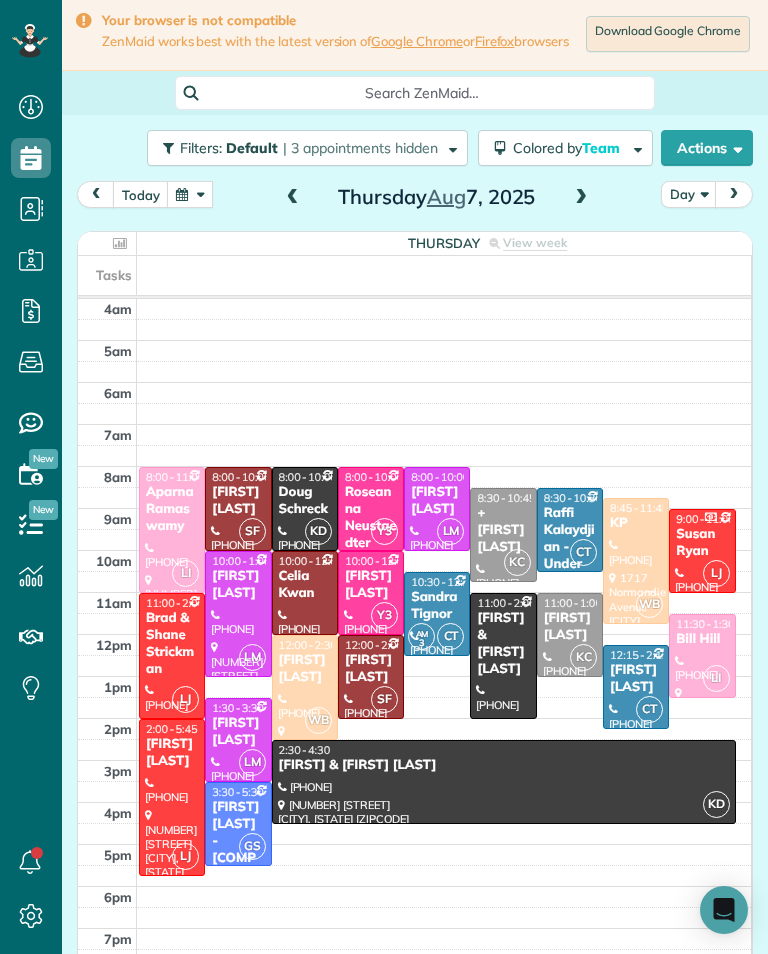 click at bounding box center (581, 198) 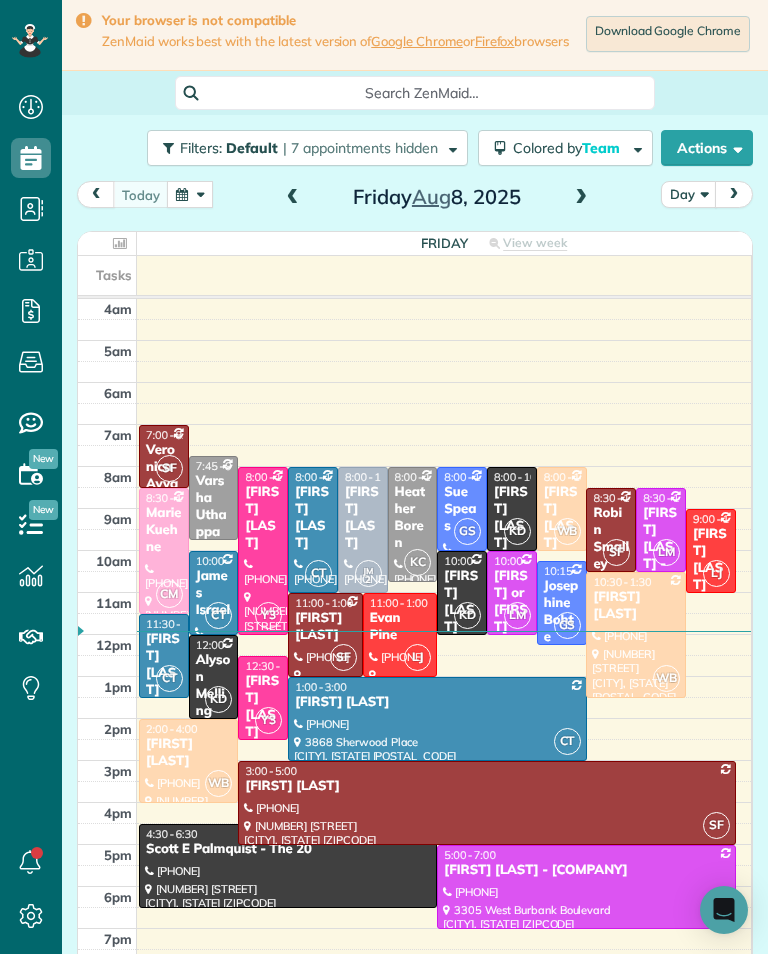 click at bounding box center [581, 198] 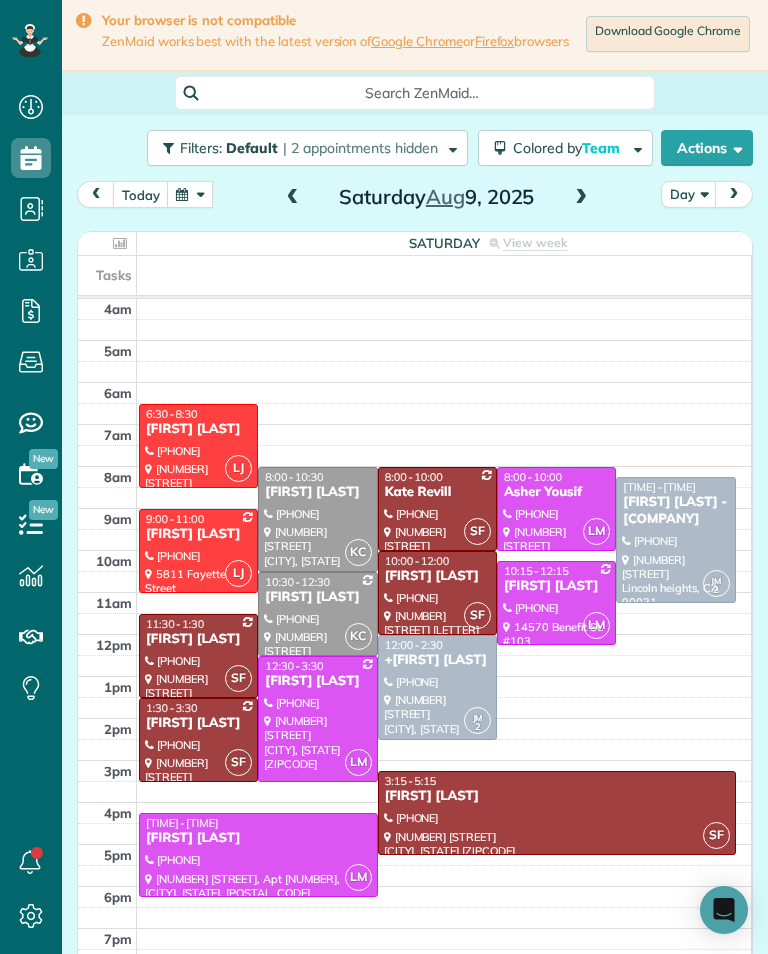 scroll, scrollTop: 985, scrollLeft: 62, axis: both 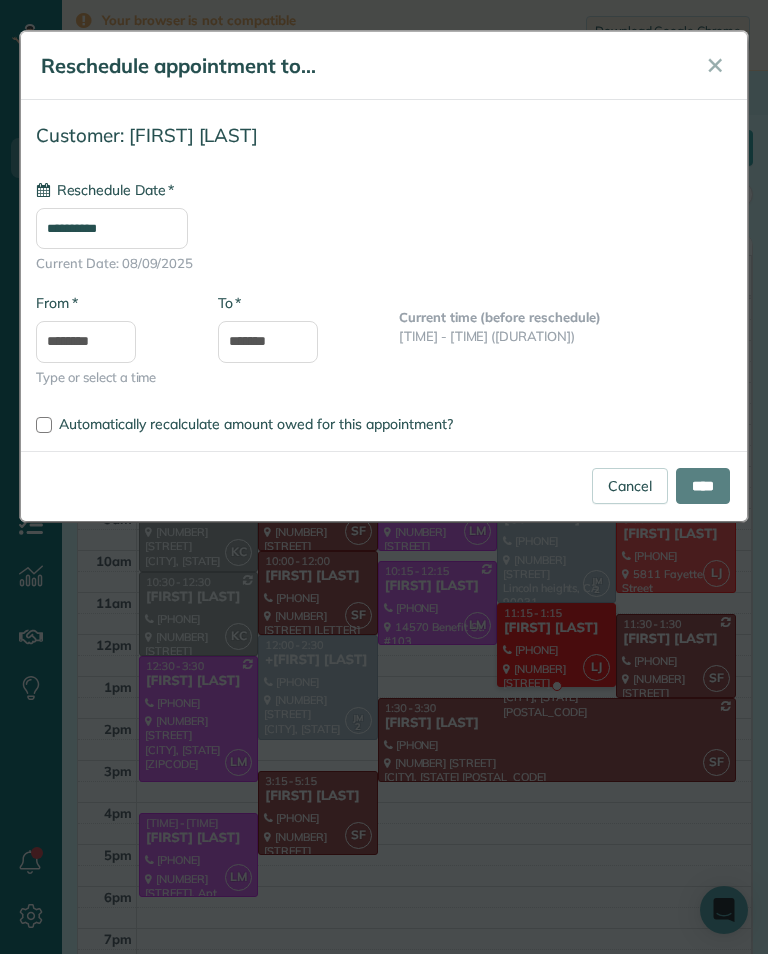 type on "**********" 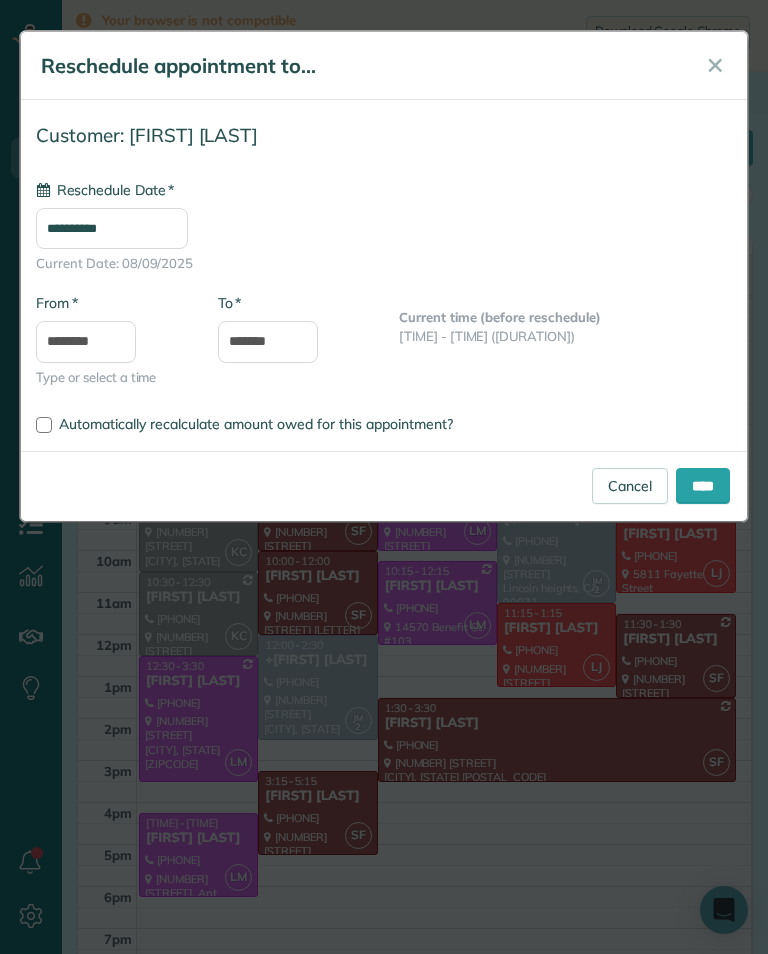 click on "****" at bounding box center [703, 486] 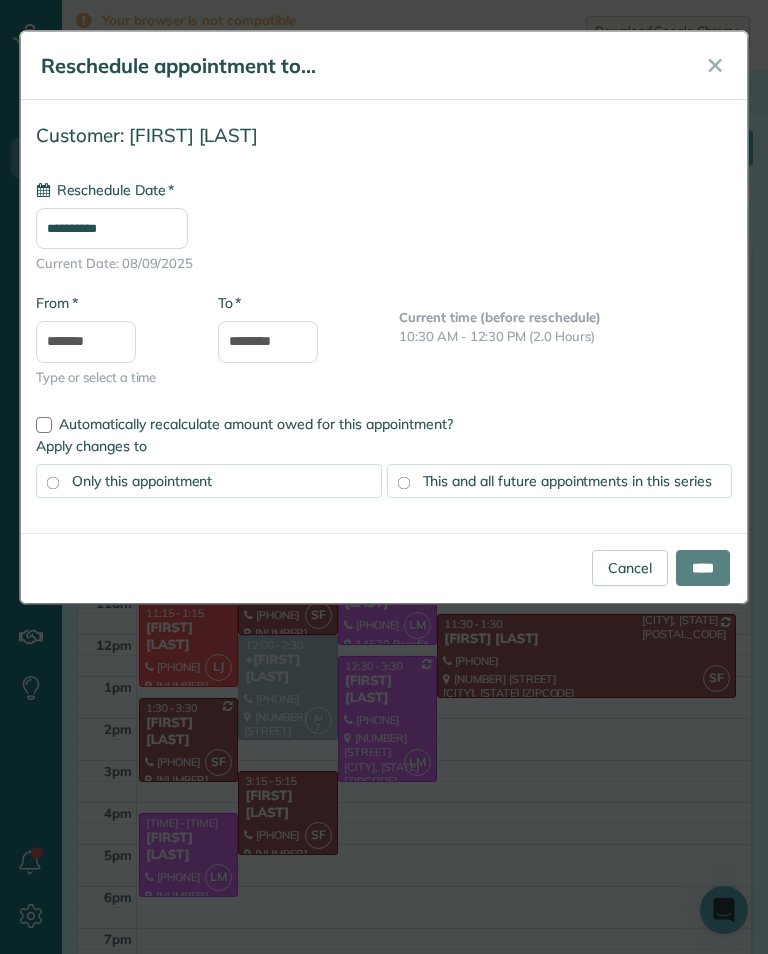 type on "**********" 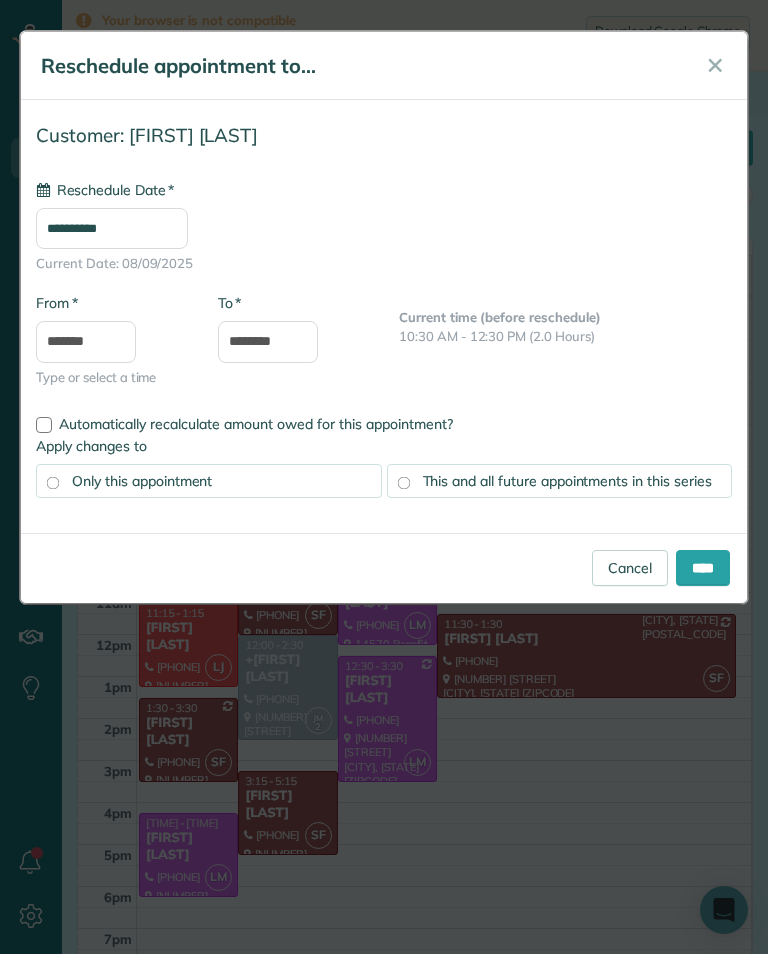 click on "****" at bounding box center [703, 568] 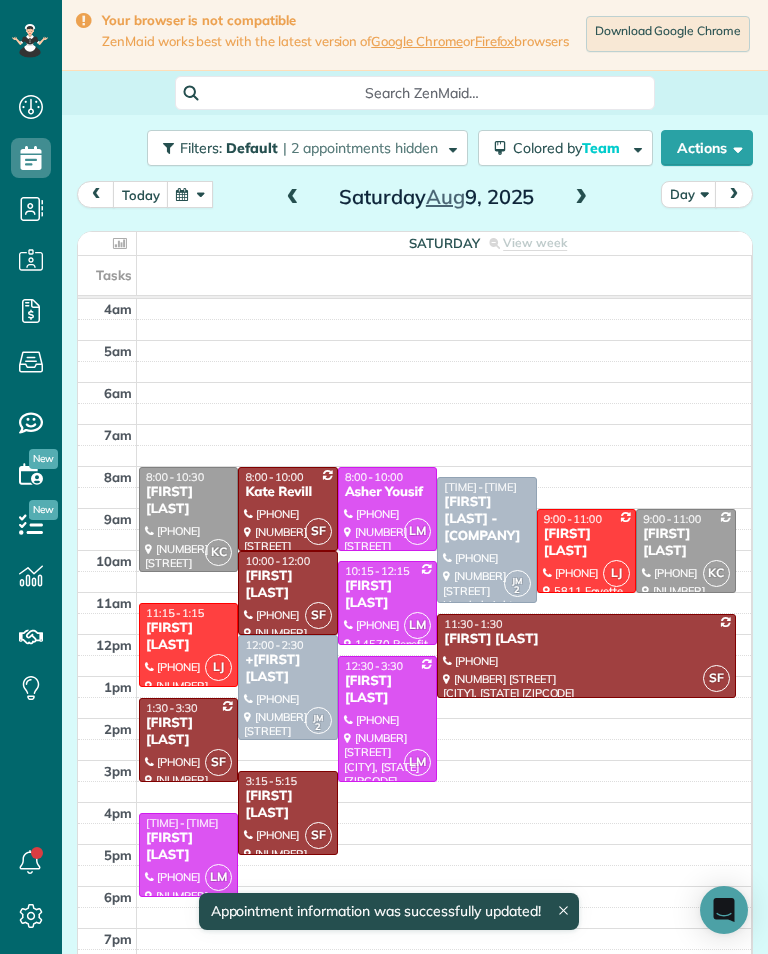 click on "[FIRST] [LAST]" at bounding box center [188, 501] 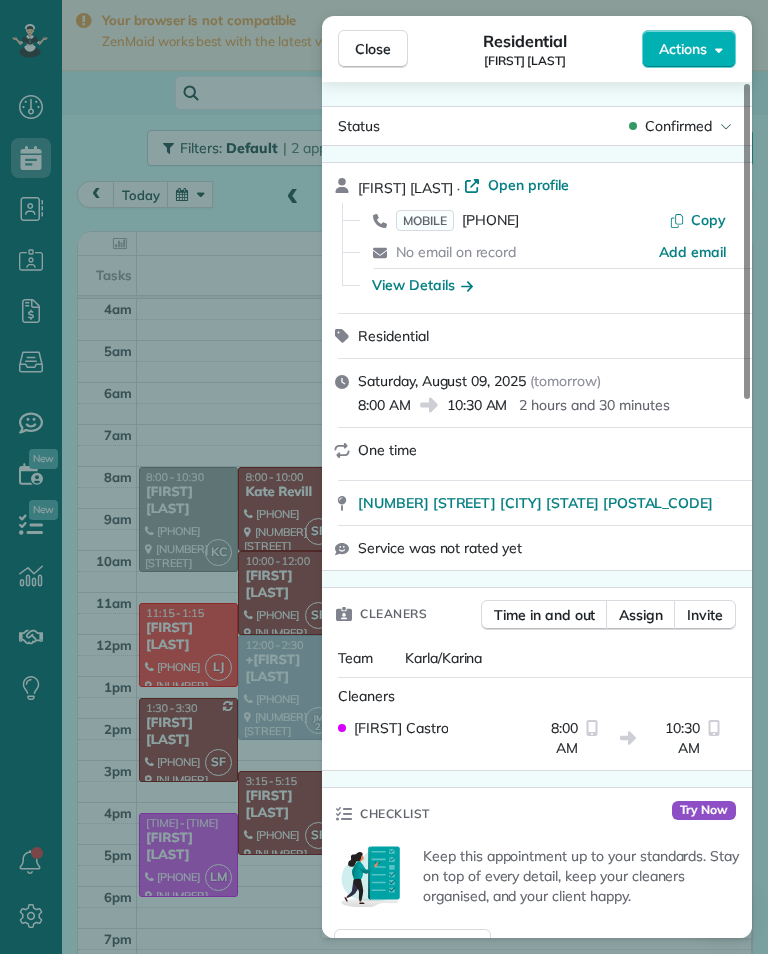 click on "Assign" at bounding box center [641, 615] 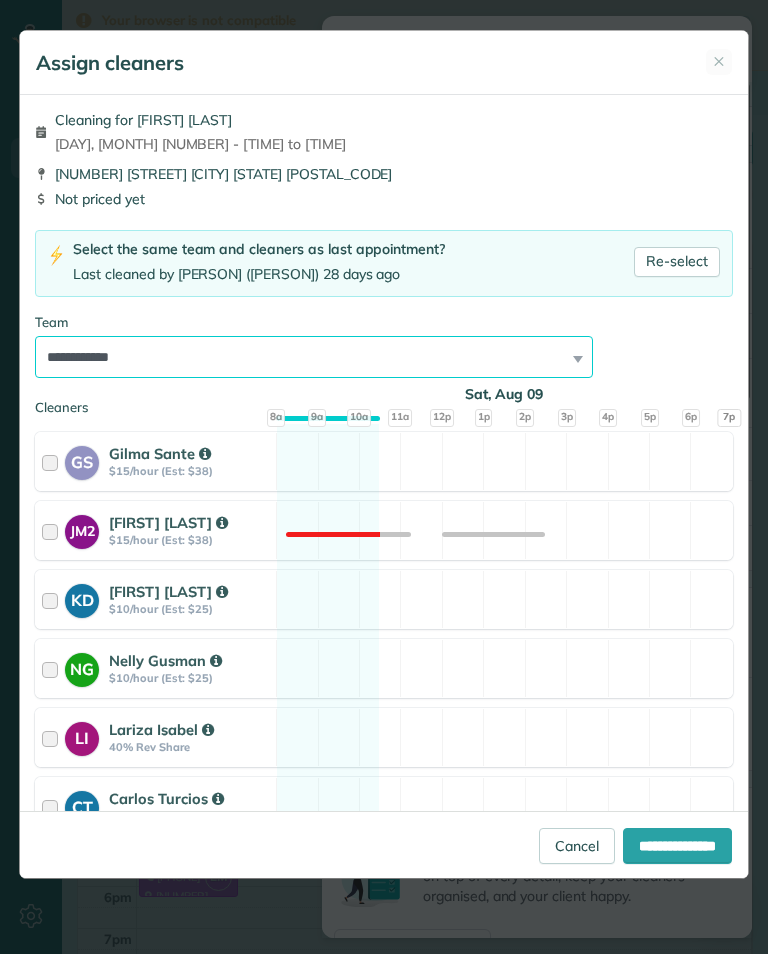 click on "**********" at bounding box center [314, 357] 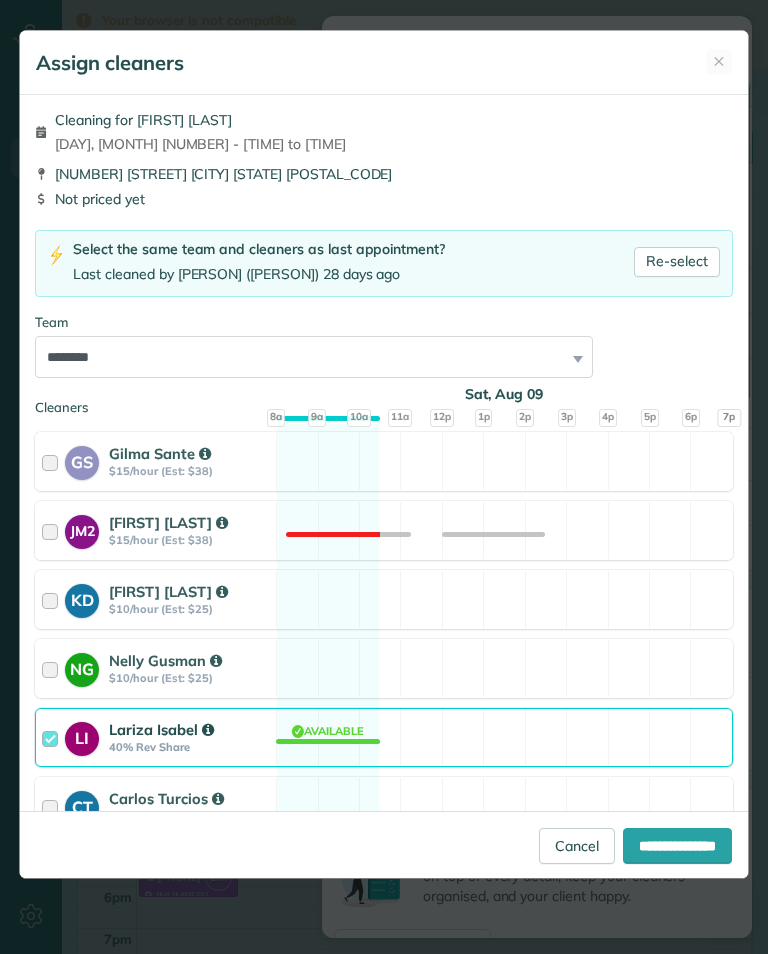 click on "**********" at bounding box center (677, 846) 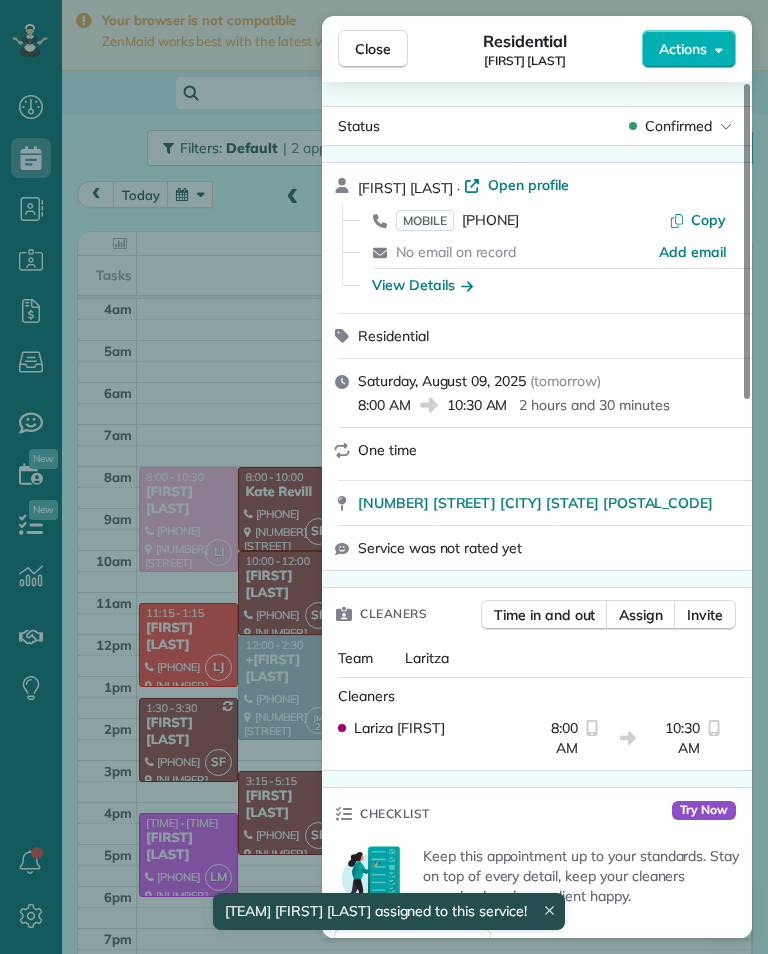click on "Close Residential [LAST] [LAST] Actions Status Confirmed [LAST] [LAST] · Open profile MOBILE [PHONE] Copy No email on record Add email View Details Residential Saturday, [MONTH] [DAY], [YEAR] ( tomorrow ) [TIME] [TIME] [DURATION] One time [NUMBER] [STREET] [CITY] [STATE] [ZIPCODE] Service was not rated yet Cleaners Time in and out Assign Invite Team [PERSON] Cleaners [PERSON] [PERSON] [TIME] [TIME] Checklist Try Now Keep this appointment up to your standards. Stay on top of every detail, keep your cleaners organised, and your client happy. Assign a checklist Watch a 5 min demo Billing Billing actions Service Service Price (1x $0.00) $0.00 Add an item Overcharge $0.00 Discount $0.00 Coupon discount - Primary tax - Secondary tax - Total appointment price $0.00 Tips collected $0.00 Mark as paid Total including tip $0.00 Get paid online in no-time! Send an invoice and reward your cleaners with tips Charge customer credit card Appointment custom fields Key # - Work items No work items to display 0" at bounding box center (384, 477) 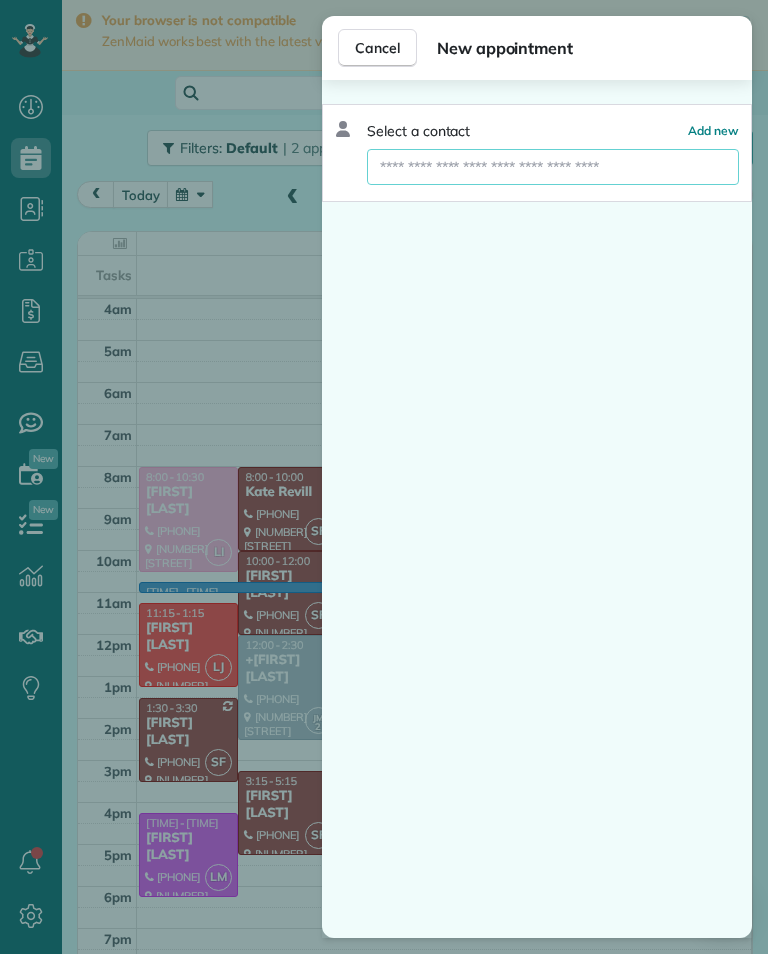 click at bounding box center (553, 167) 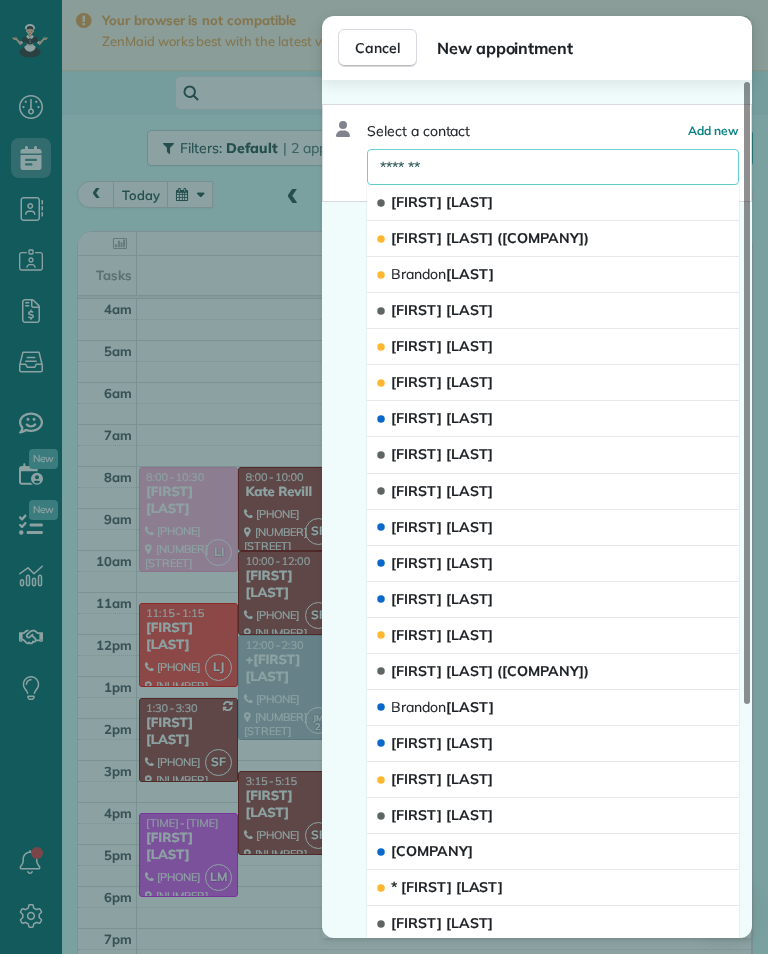 type on "*******" 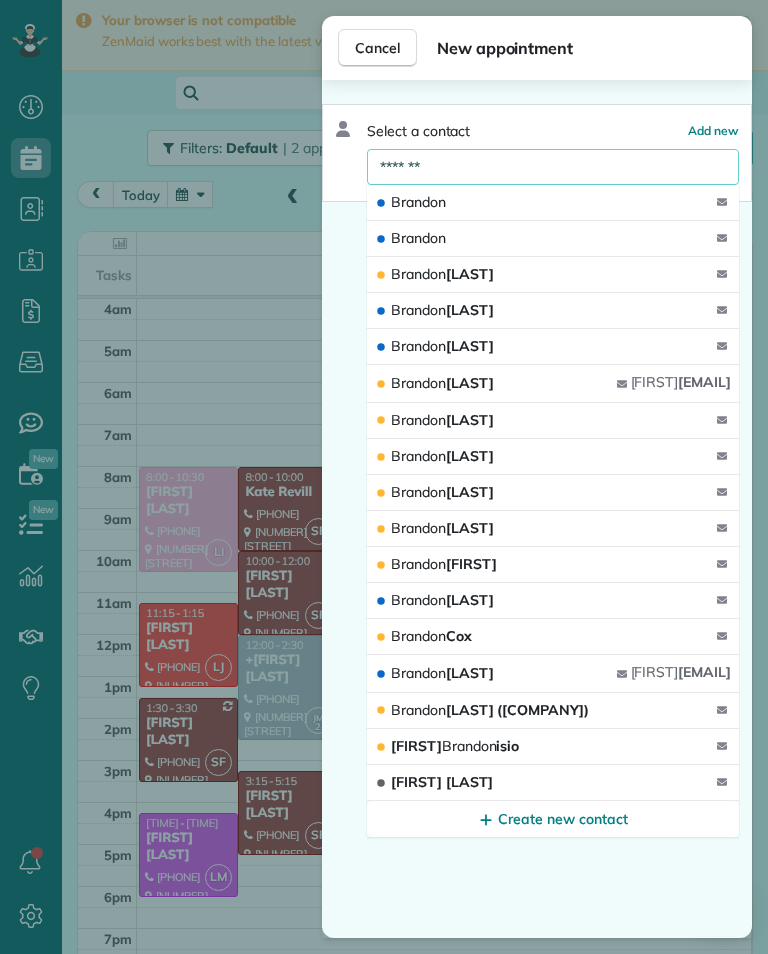 click on "[FIRST] [LAST] [EMAIL]" at bounding box center (553, 384) 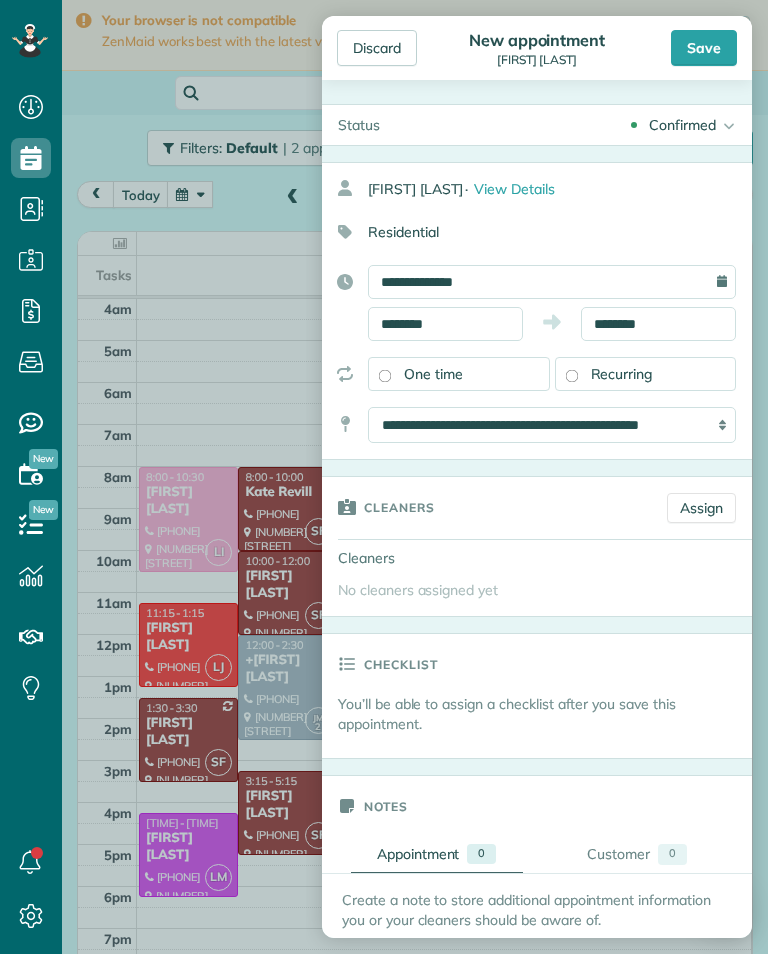 click on "Assign" at bounding box center [701, 508] 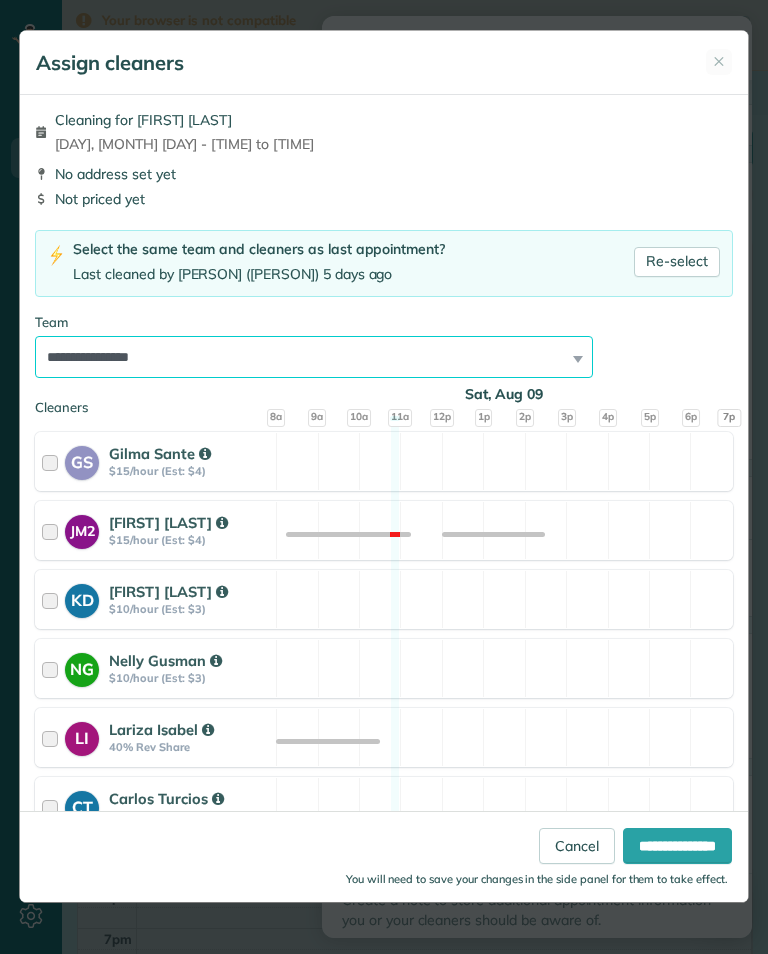 click on "**********" at bounding box center [314, 357] 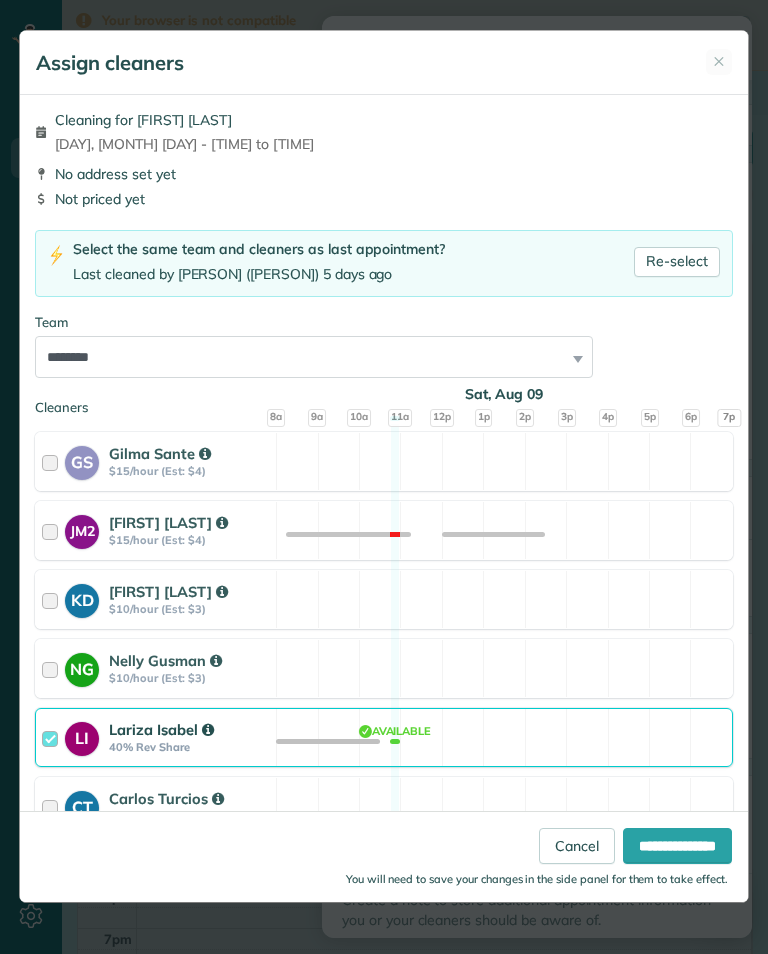 click on "**********" at bounding box center (677, 846) 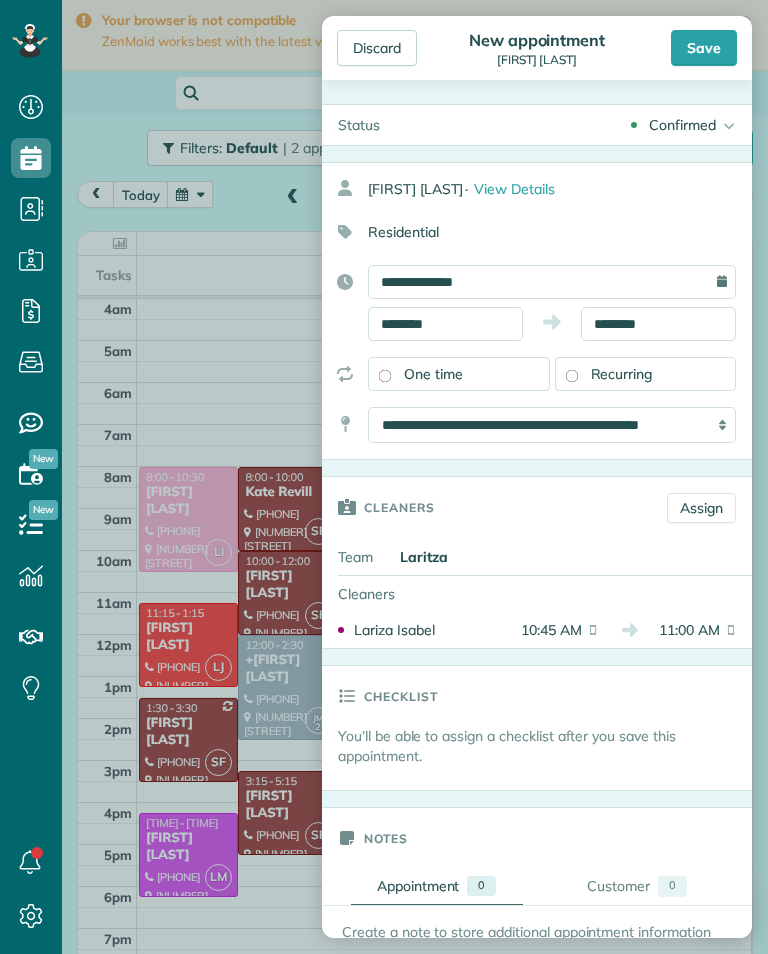 click on "Save" at bounding box center (704, 48) 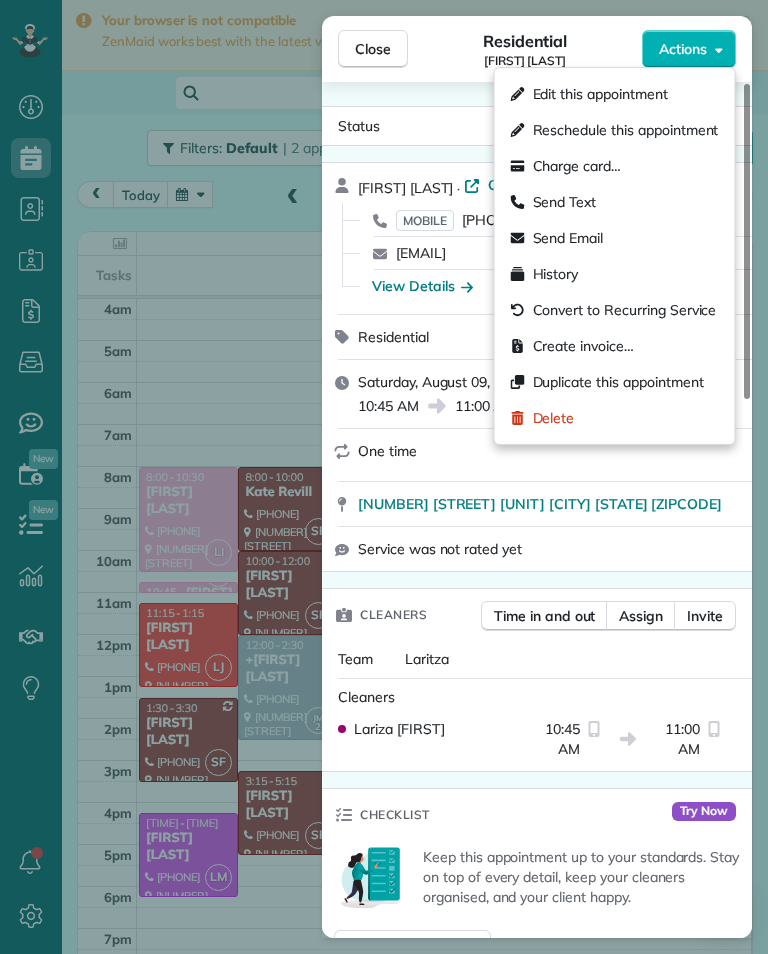 click on "Edit this appointment" at bounding box center [600, 94] 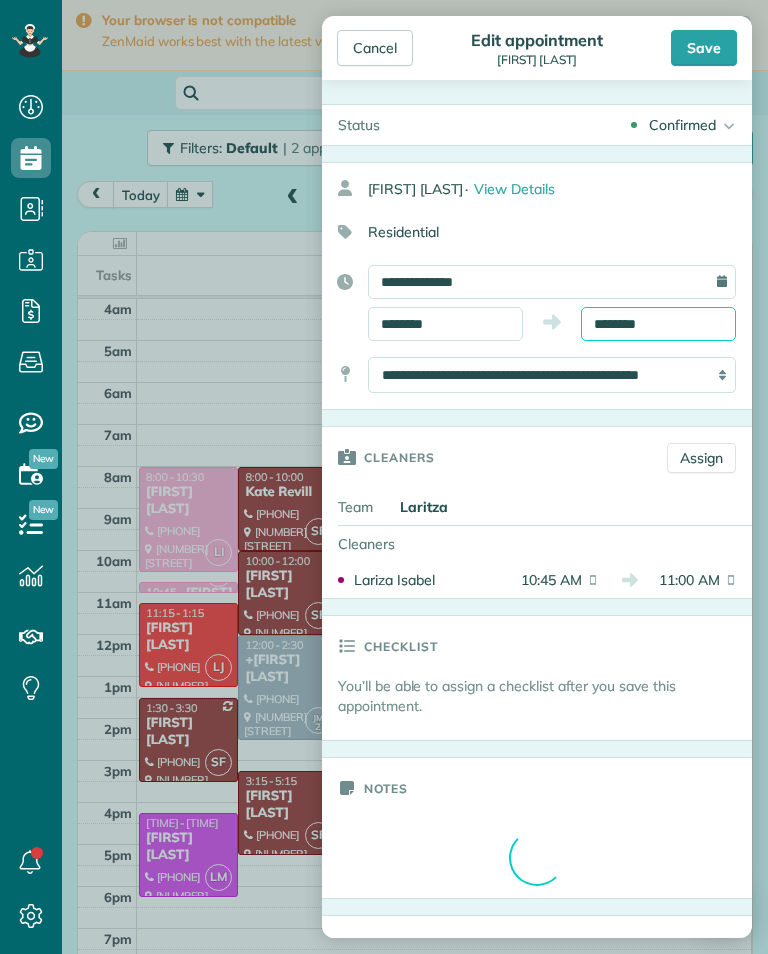 click on "********" at bounding box center (658, 324) 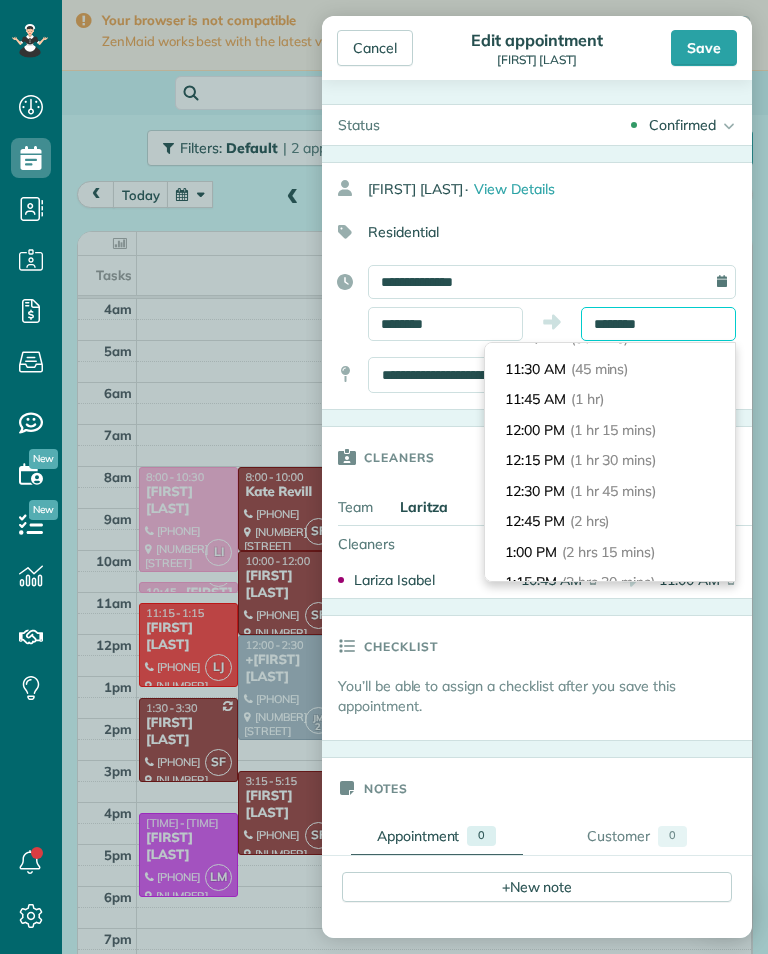 scroll, scrollTop: 82, scrollLeft: 0, axis: vertical 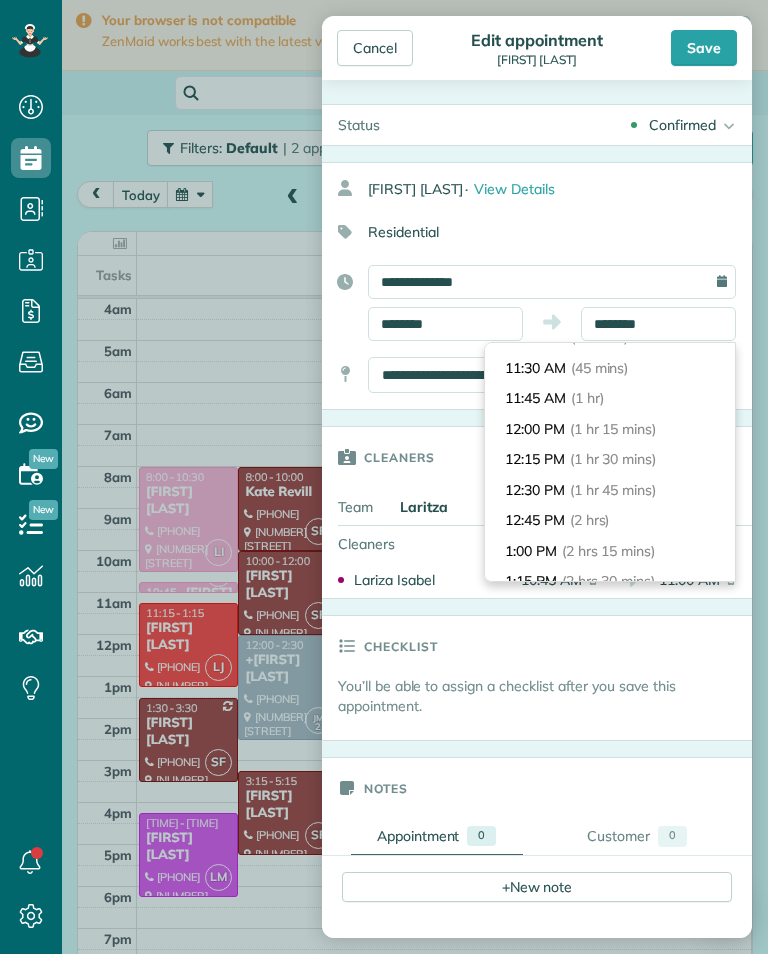 click on "[TIME] ([DURATION])" at bounding box center [610, 520] 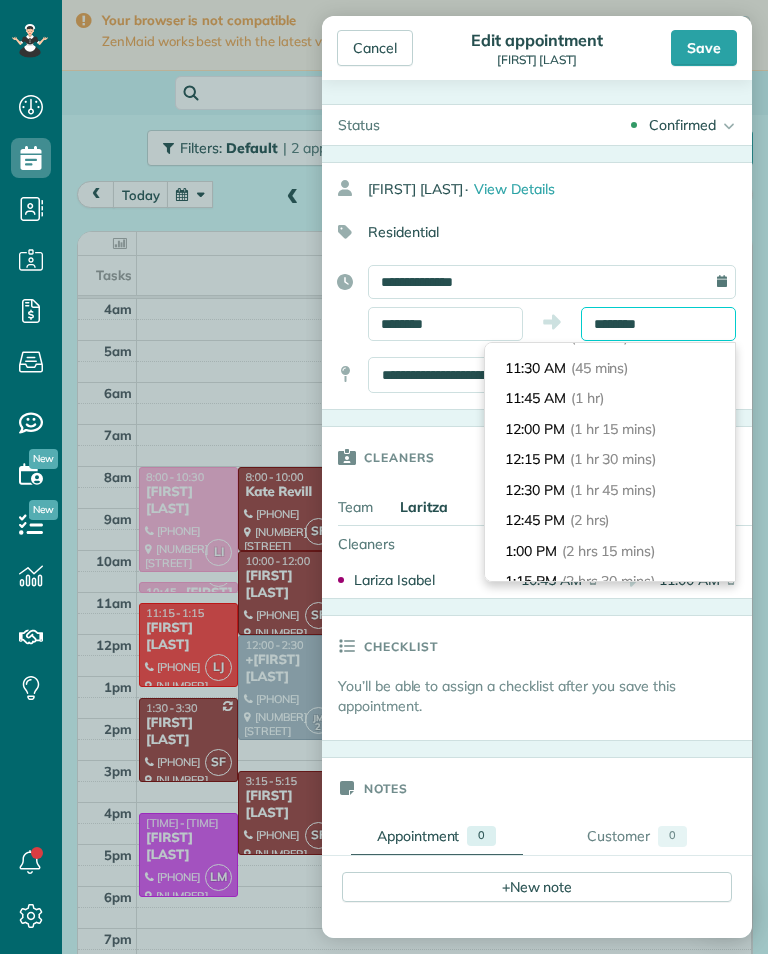 type on "********" 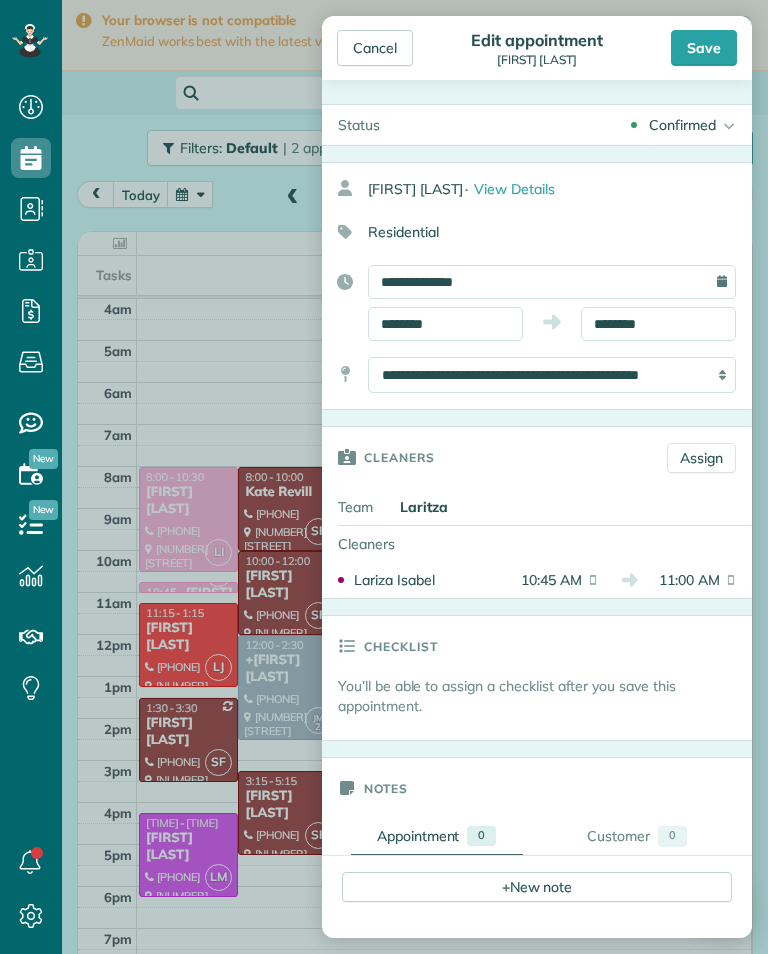 click on "Save" at bounding box center [704, 48] 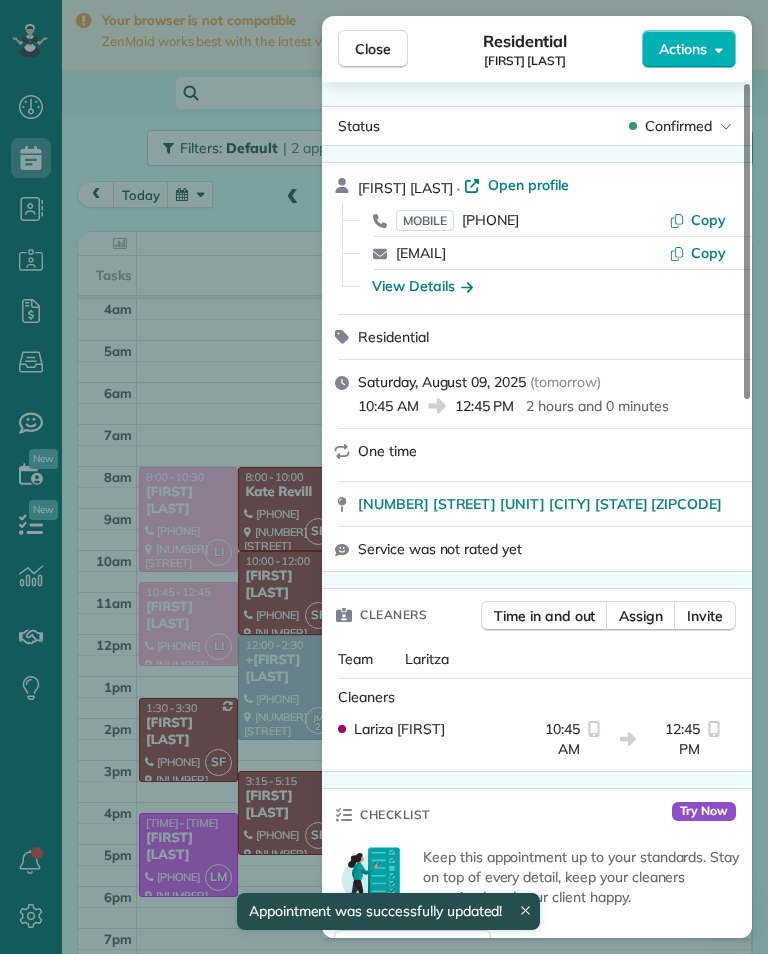 click on "Close Residential [FIRST] [LAST] Actions Status Confirmed [FIRST] [LAST] · Open profile MOBILE [PHONE] Copy [EMAIL] Copy View Details Residential [DAY], [DATE] ( [RELATIVE_DATE] ) [TIME] [TIME] [DURATION] One time [NUMBER] [STREET] Unit [NUMBER] [CITY] [STATE] [POSTAL_CODE] Service was not rated yet Cleaners Time in and out Assign Invite Team [FIRST] Cleaners [FIRST] [LAST] [TIME] [TIME] Checklist Try Now Keep this appointment up to your standards. Stay on top of every detail, keep your cleaners organised, and your client happy. Assign a checklist Watch a 5 min demo Billing Billing actions Service Service Price ([NUMBER]x $[PRICE]) $[PRICE] Add an item Overcharge $[PRICE] Discount $[PRICE] Coupon discount - Primary tax - Secondary tax - Total appointment price $[PRICE] Tips collected $[PRICE] Mark as paid Total including tip $[PRICE] Get paid online in no-time! Send an invoice and reward your cleaners with tips Charge customer credit card Appointment custom fields Key # - Work items Notes [NUMBER] [NUMBER]" at bounding box center [384, 477] 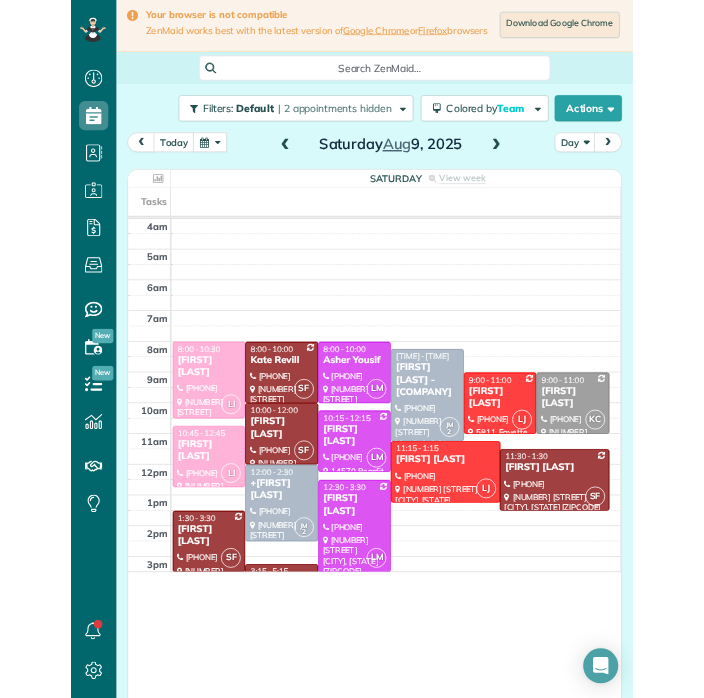 scroll, scrollTop: 31, scrollLeft: 0, axis: vertical 